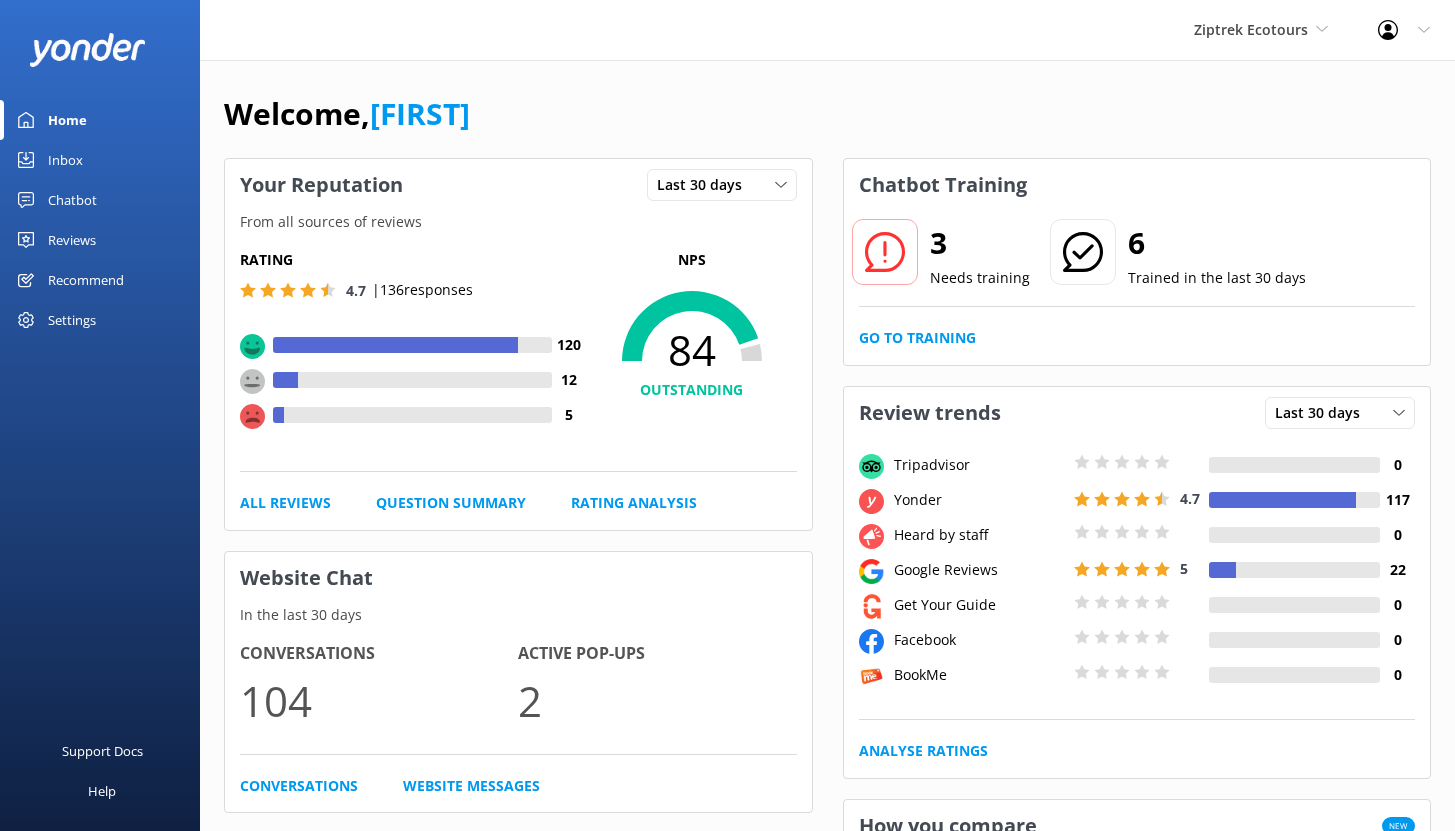 scroll, scrollTop: 0, scrollLeft: 0, axis: both 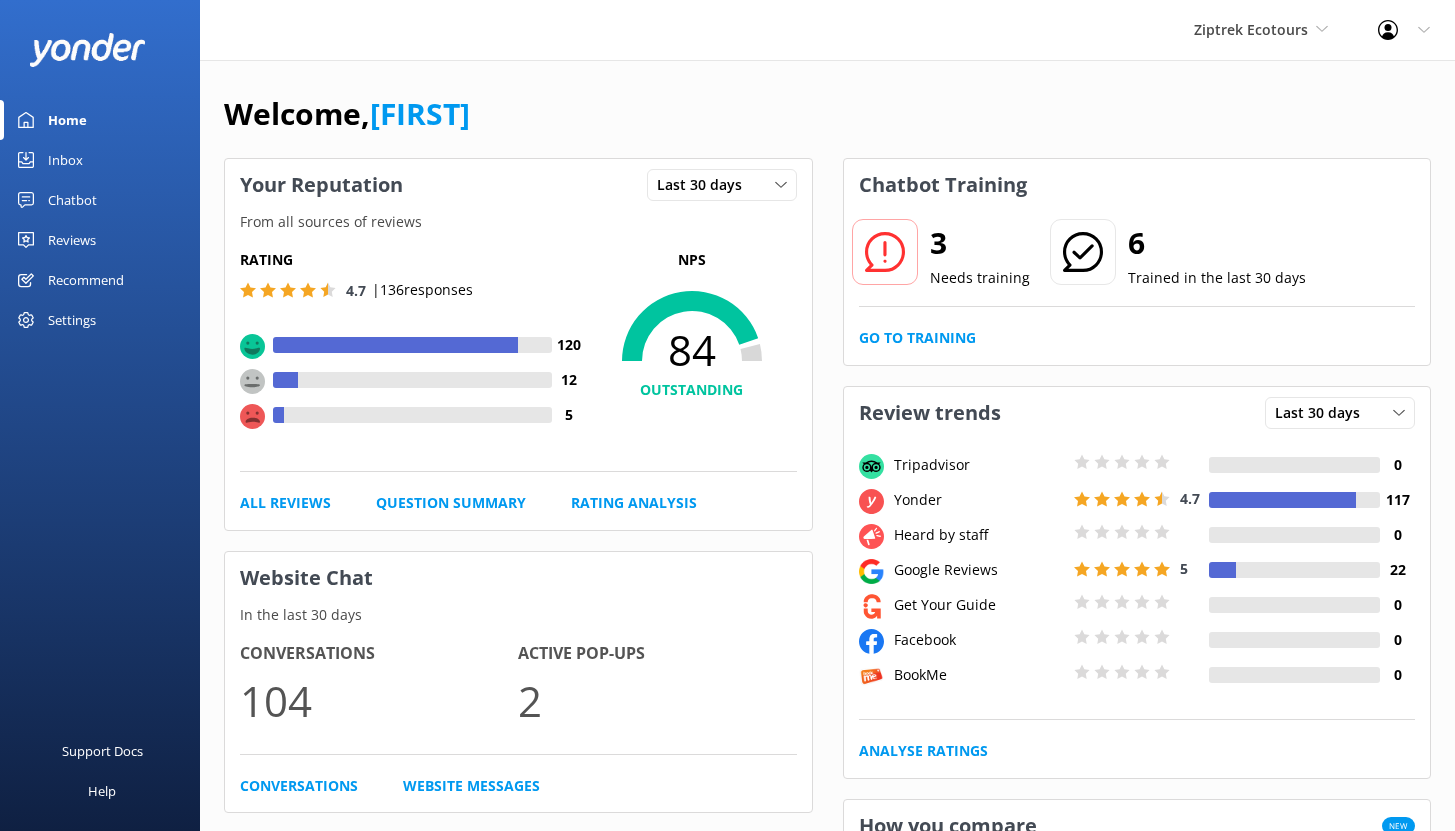 click on "Chatbot" at bounding box center (72, 200) 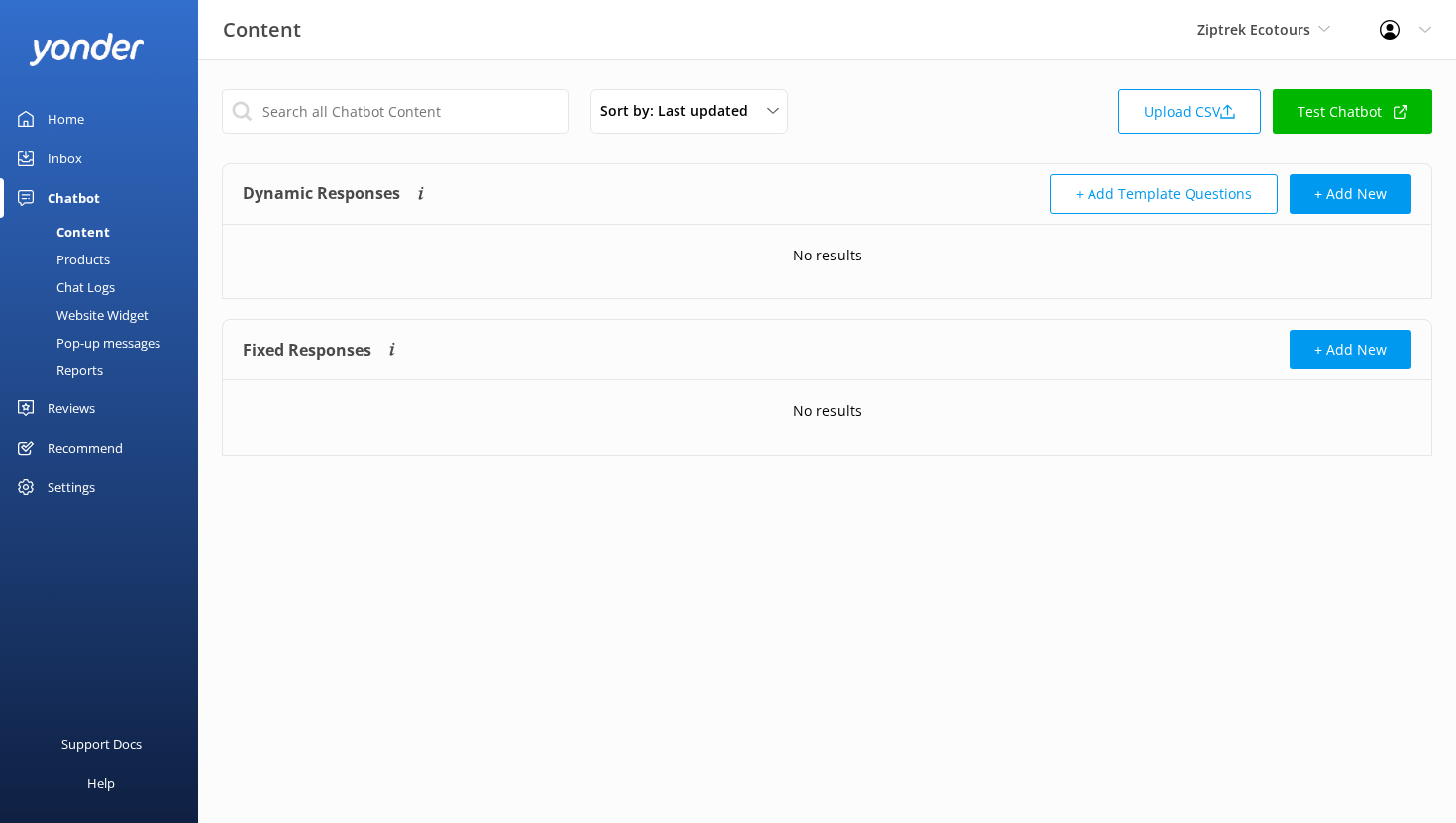 click on "Reports" at bounding box center [57, 370] 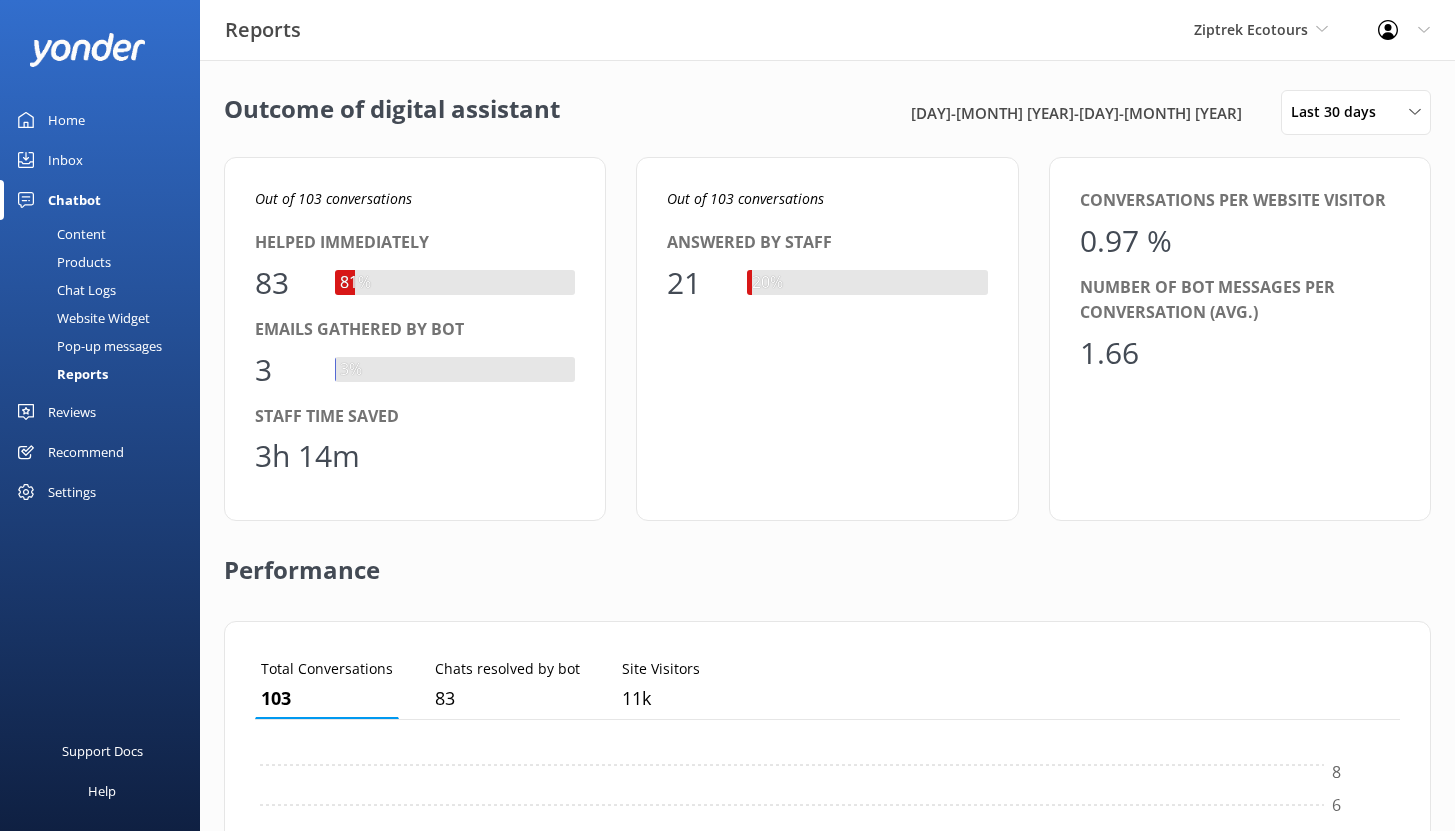 scroll, scrollTop: 16, scrollLeft: 16, axis: both 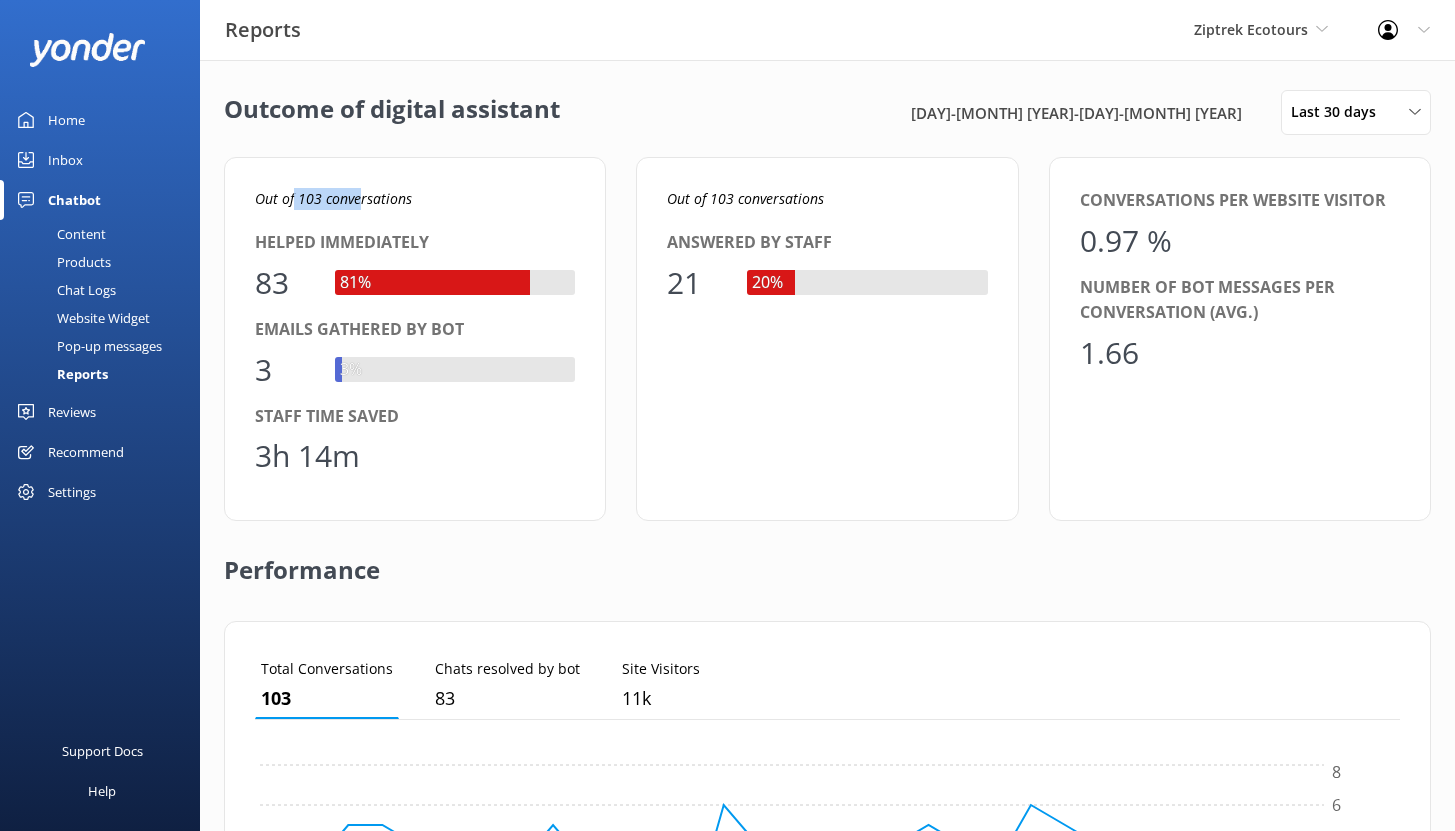 drag, startPoint x: 295, startPoint y: 197, endPoint x: 356, endPoint y: 197, distance: 61 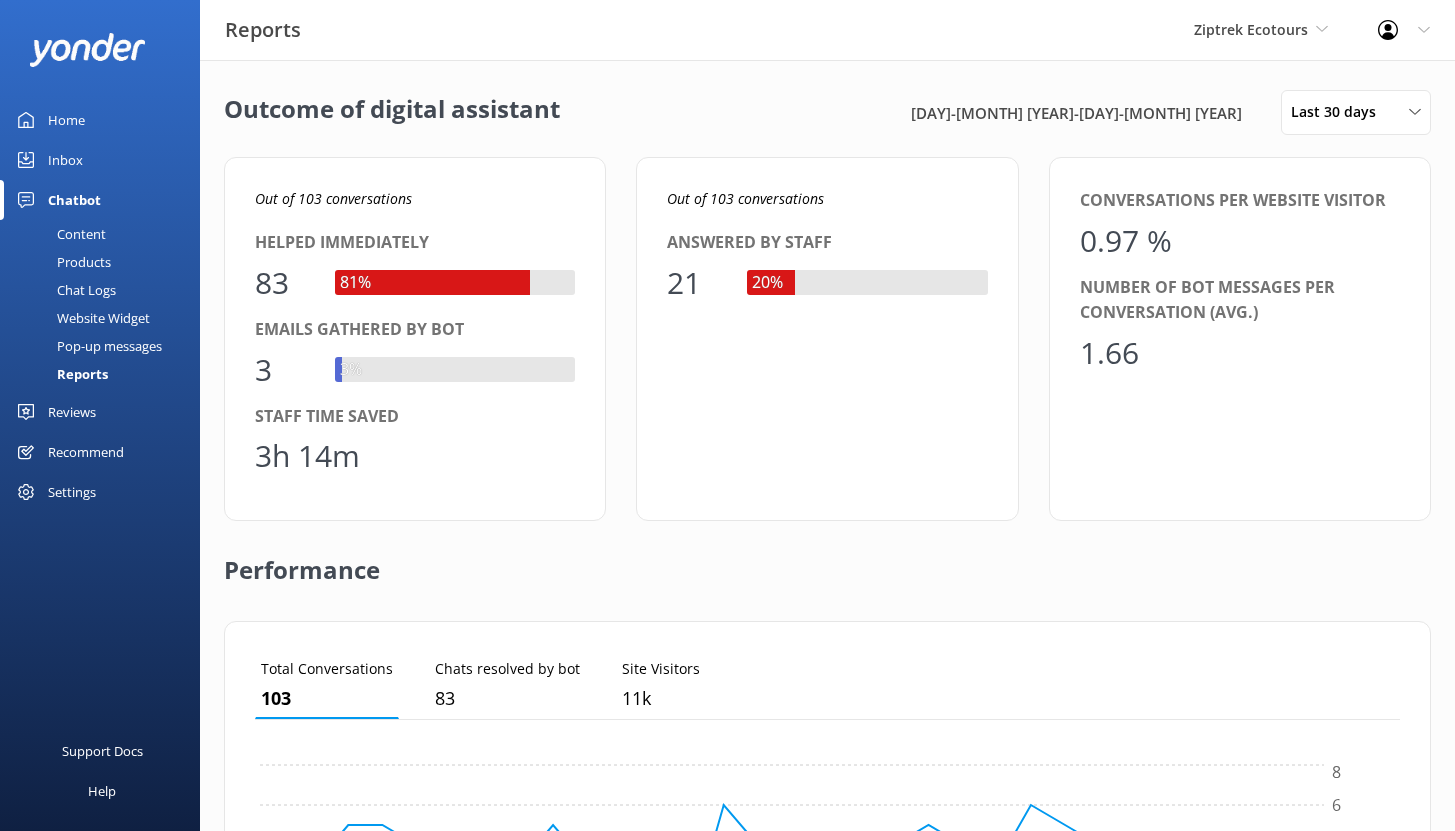 click on "83" at bounding box center [285, 283] 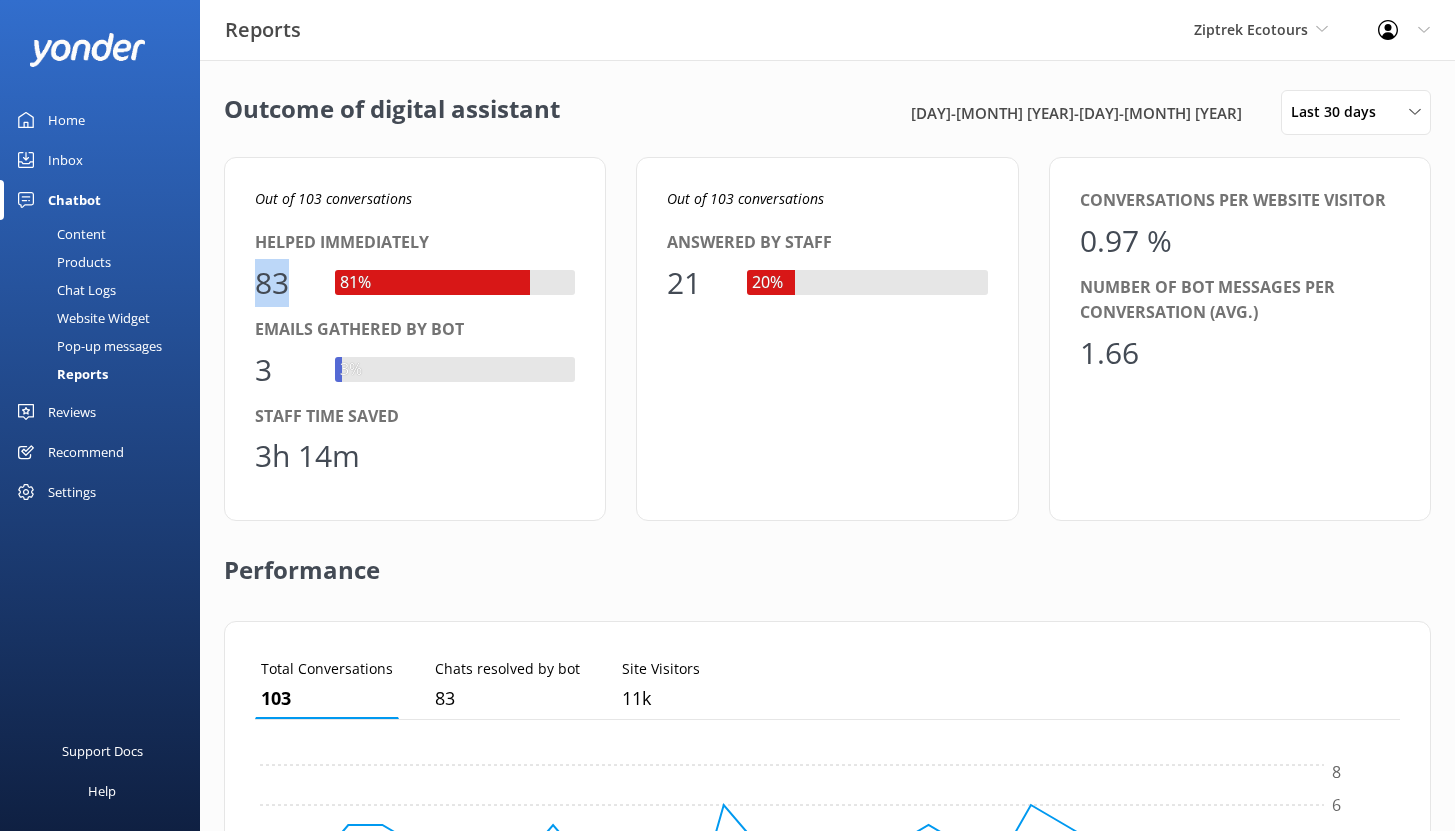 drag, startPoint x: 260, startPoint y: 282, endPoint x: 293, endPoint y: 284, distance: 33.06055 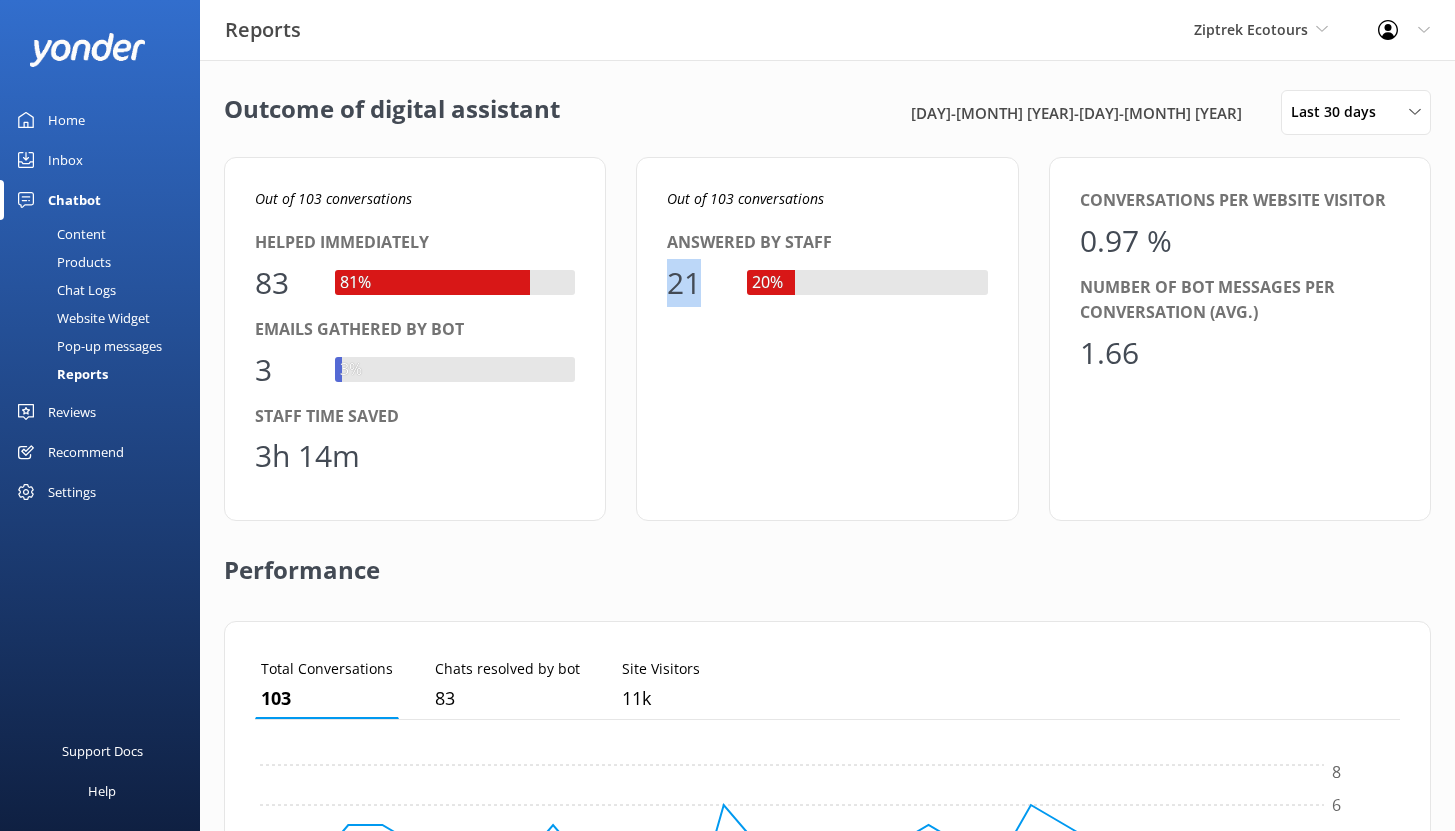 drag, startPoint x: 667, startPoint y: 282, endPoint x: 697, endPoint y: 285, distance: 30.149628 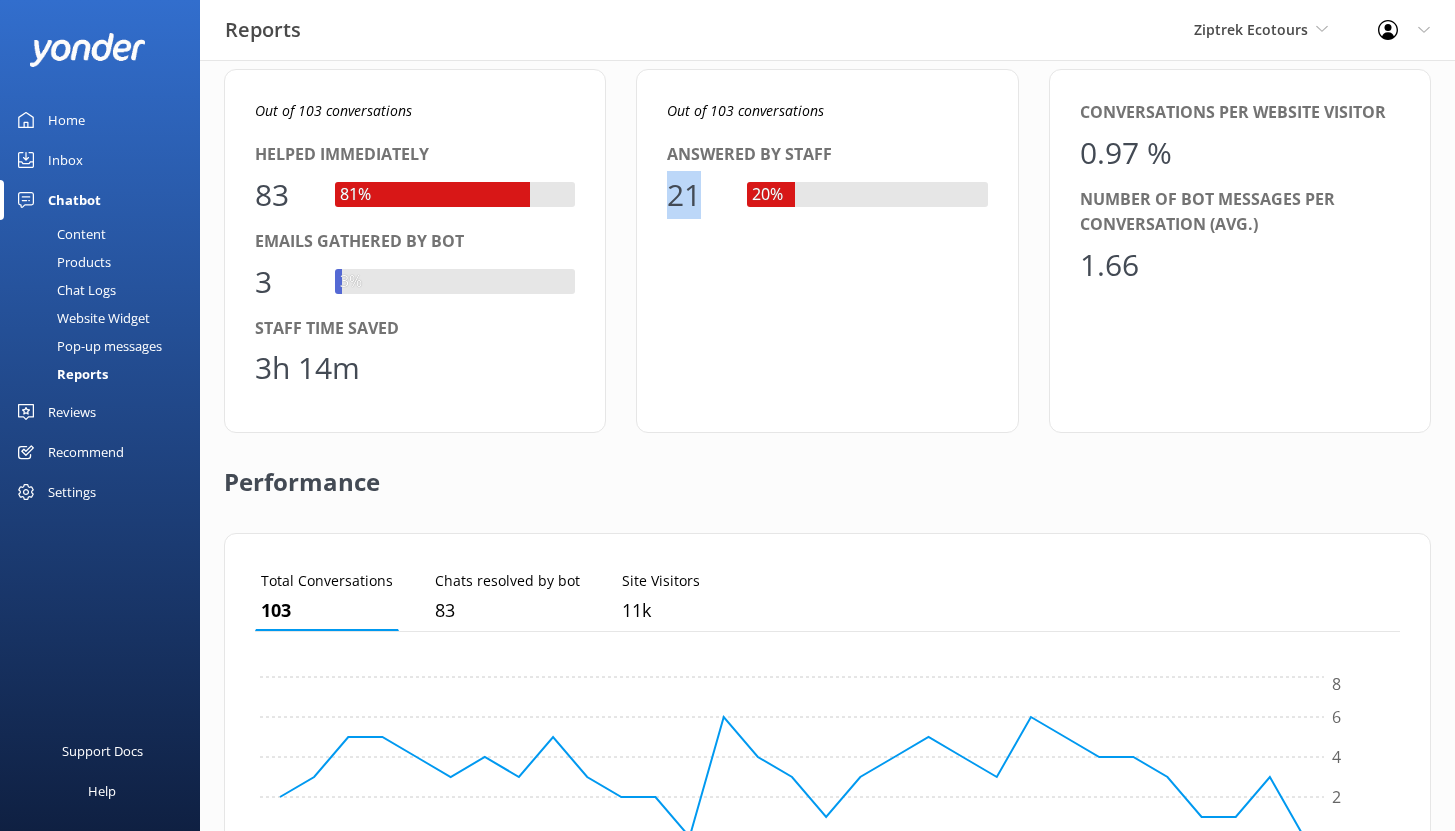 scroll, scrollTop: 90, scrollLeft: 0, axis: vertical 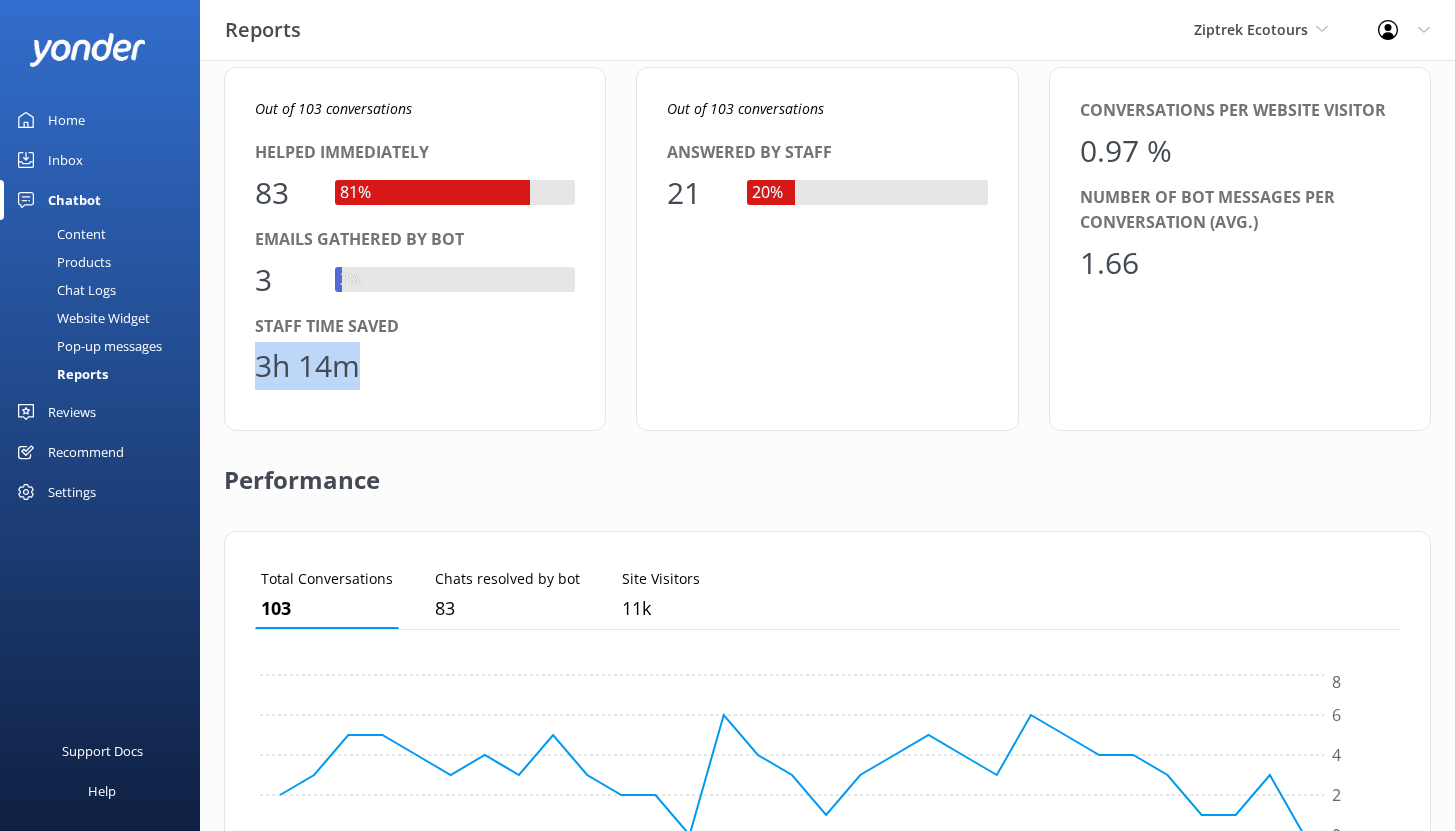 drag, startPoint x: 360, startPoint y: 370, endPoint x: 252, endPoint y: 368, distance: 108.01852 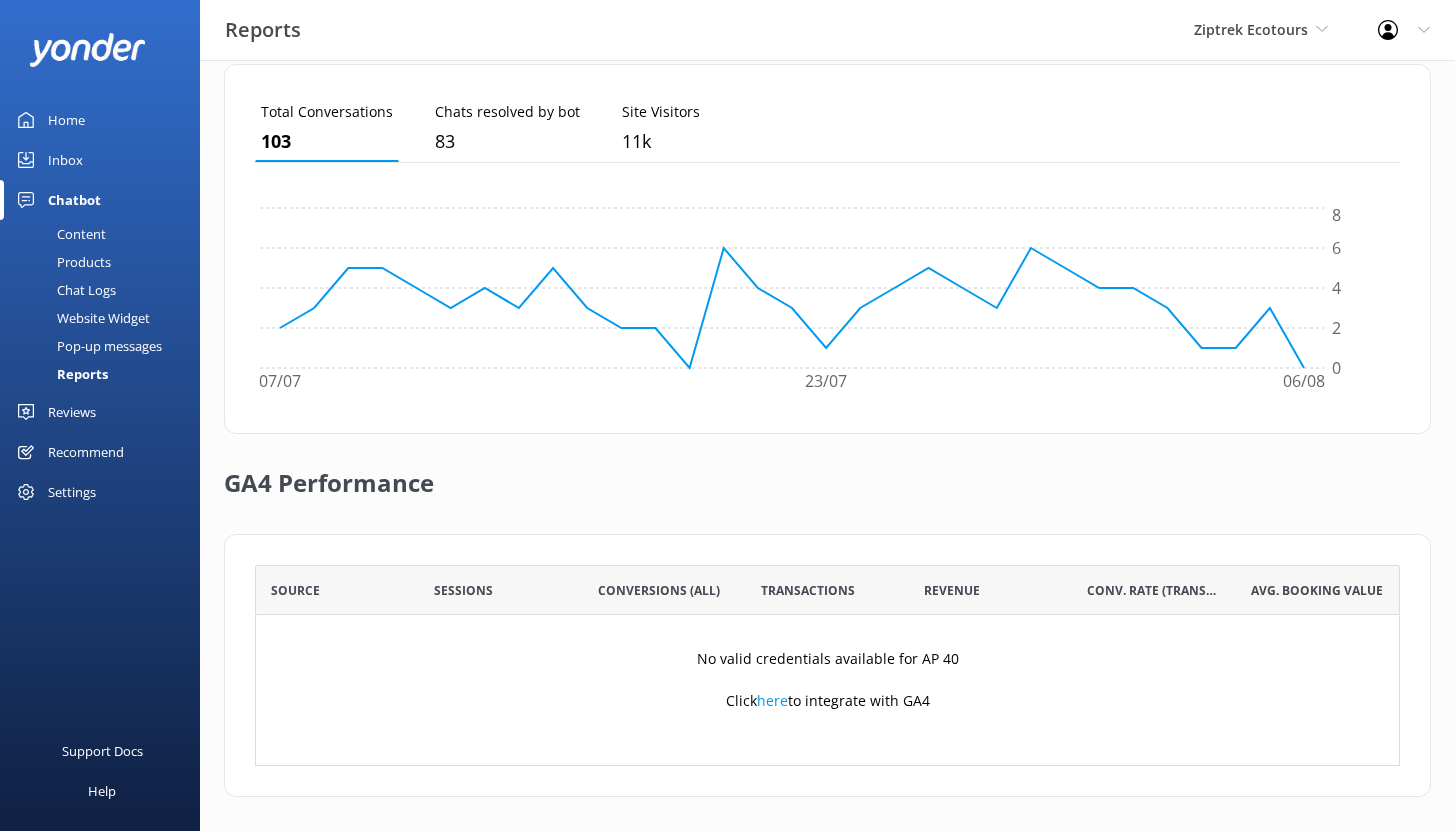 scroll, scrollTop: 563, scrollLeft: 0, axis: vertical 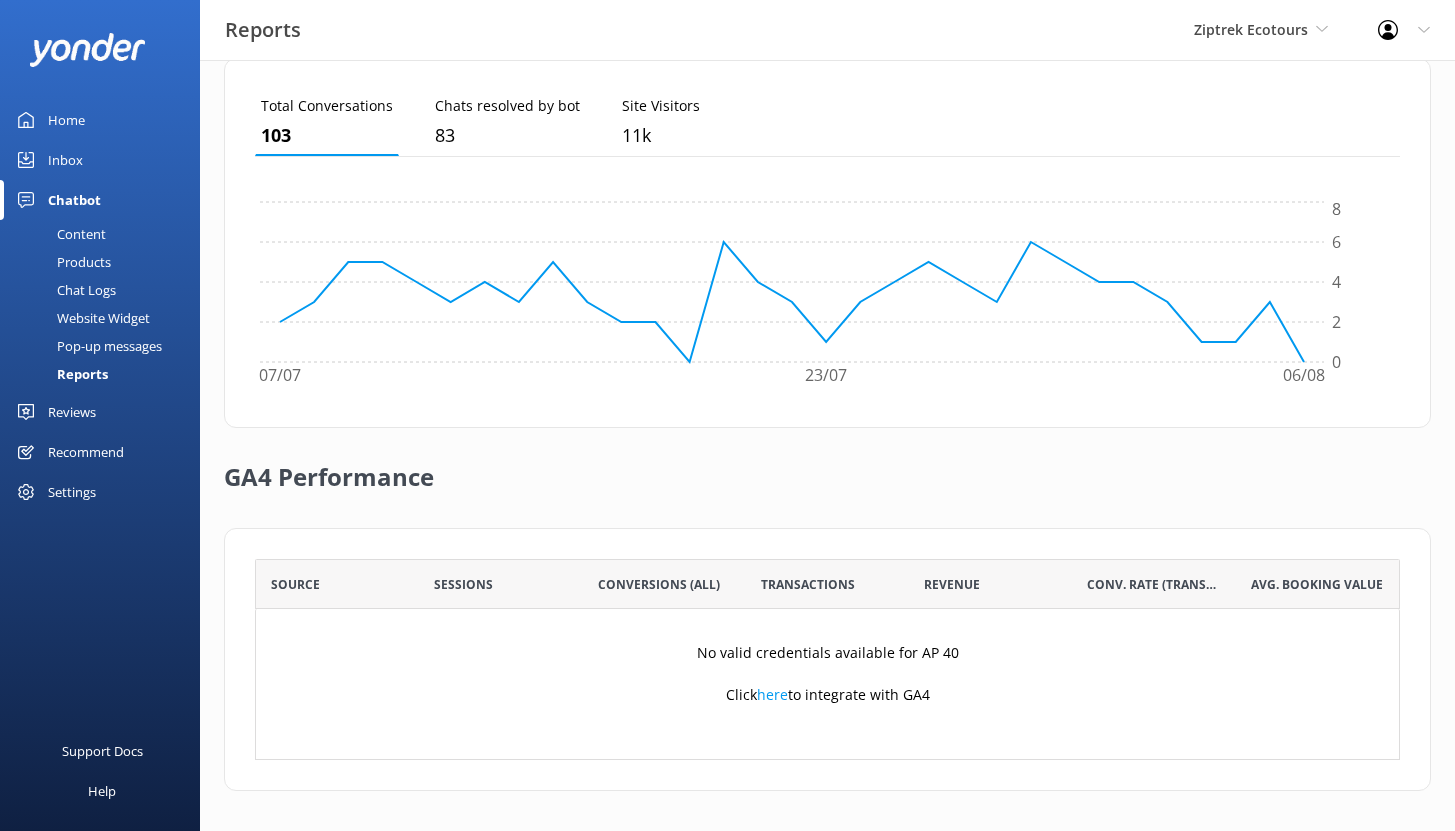 click on "Chat Logs" at bounding box center (64, 290) 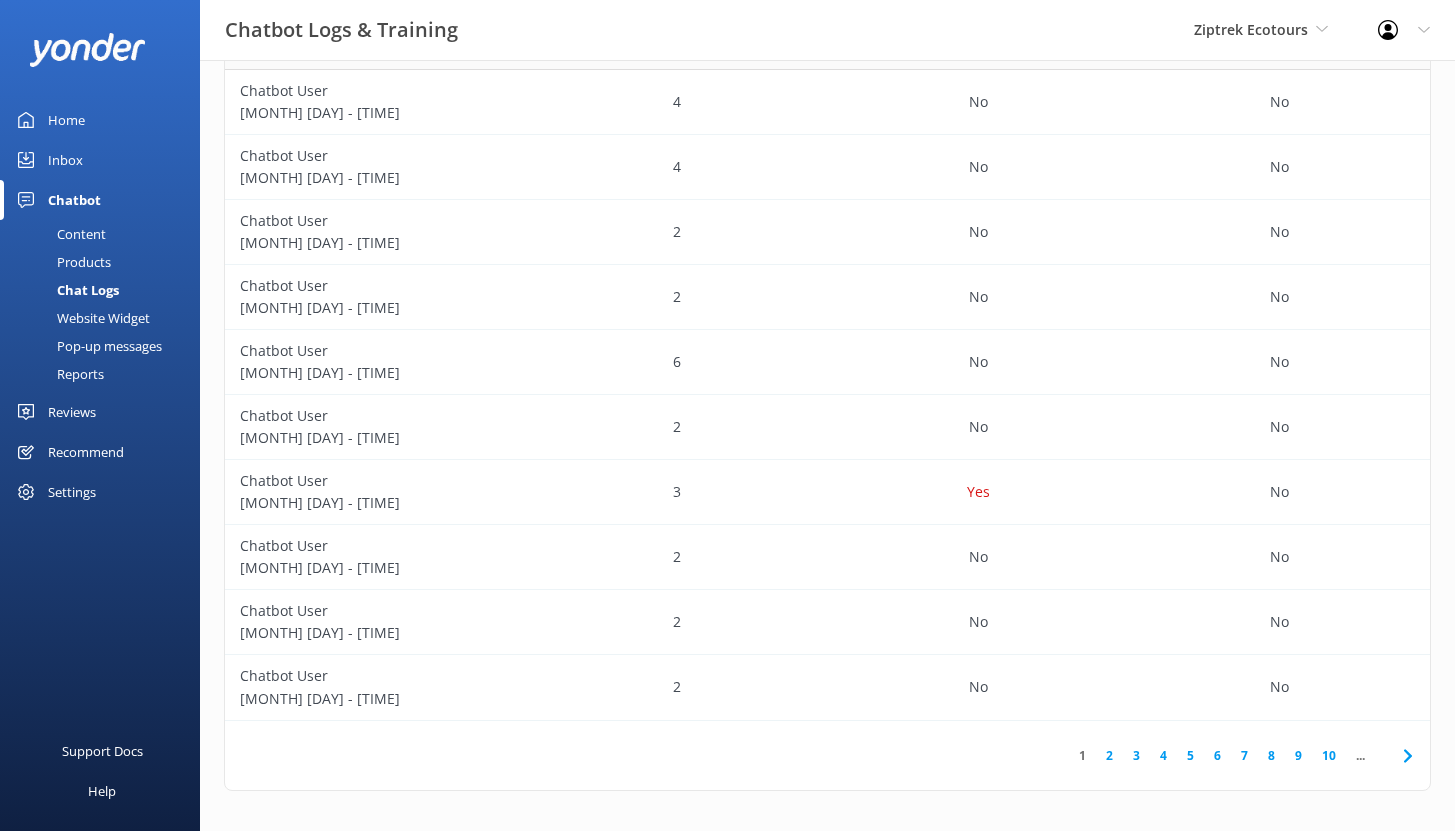 scroll, scrollTop: 413, scrollLeft: 0, axis: vertical 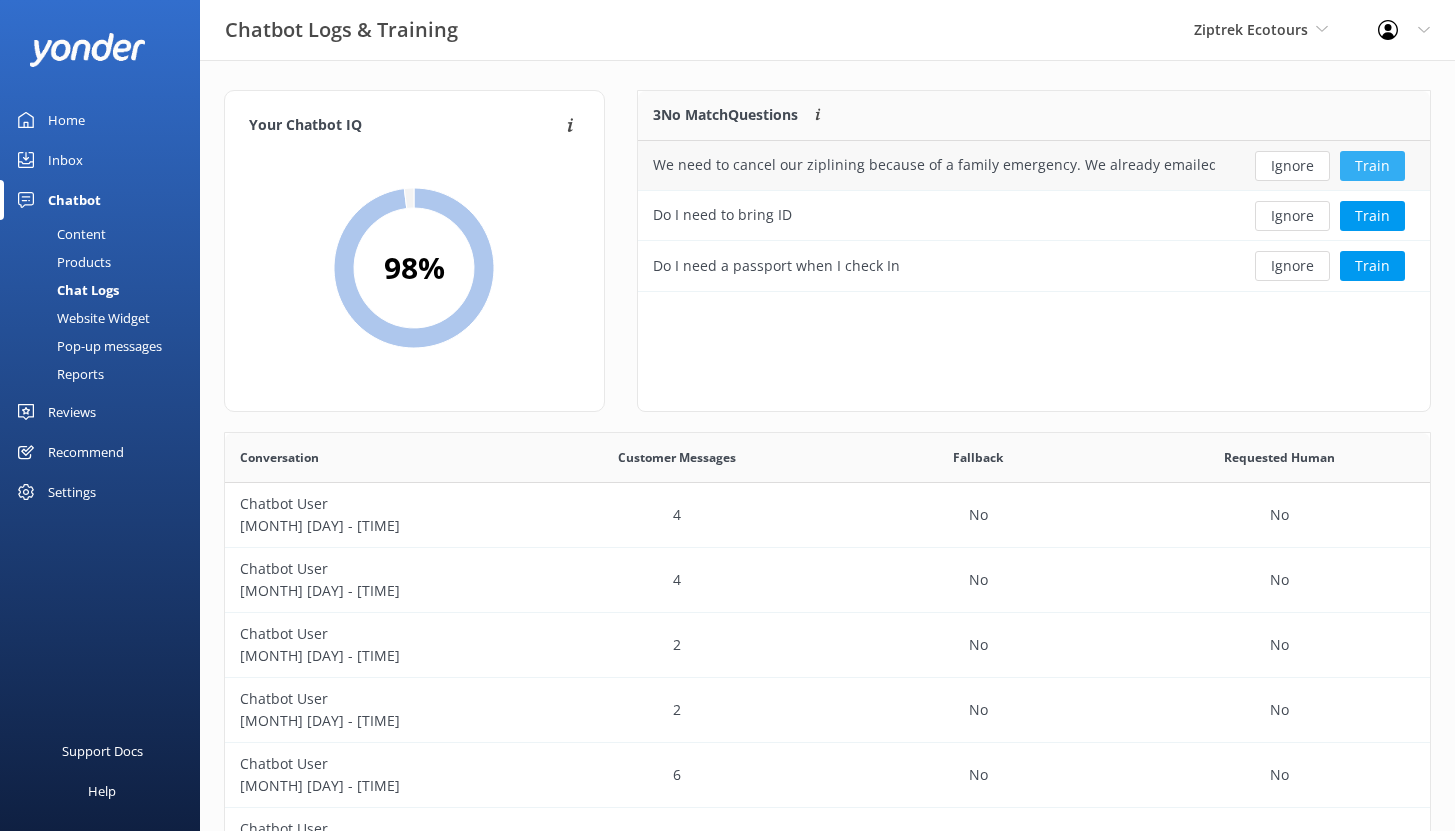 click on "Train" at bounding box center (1372, 166) 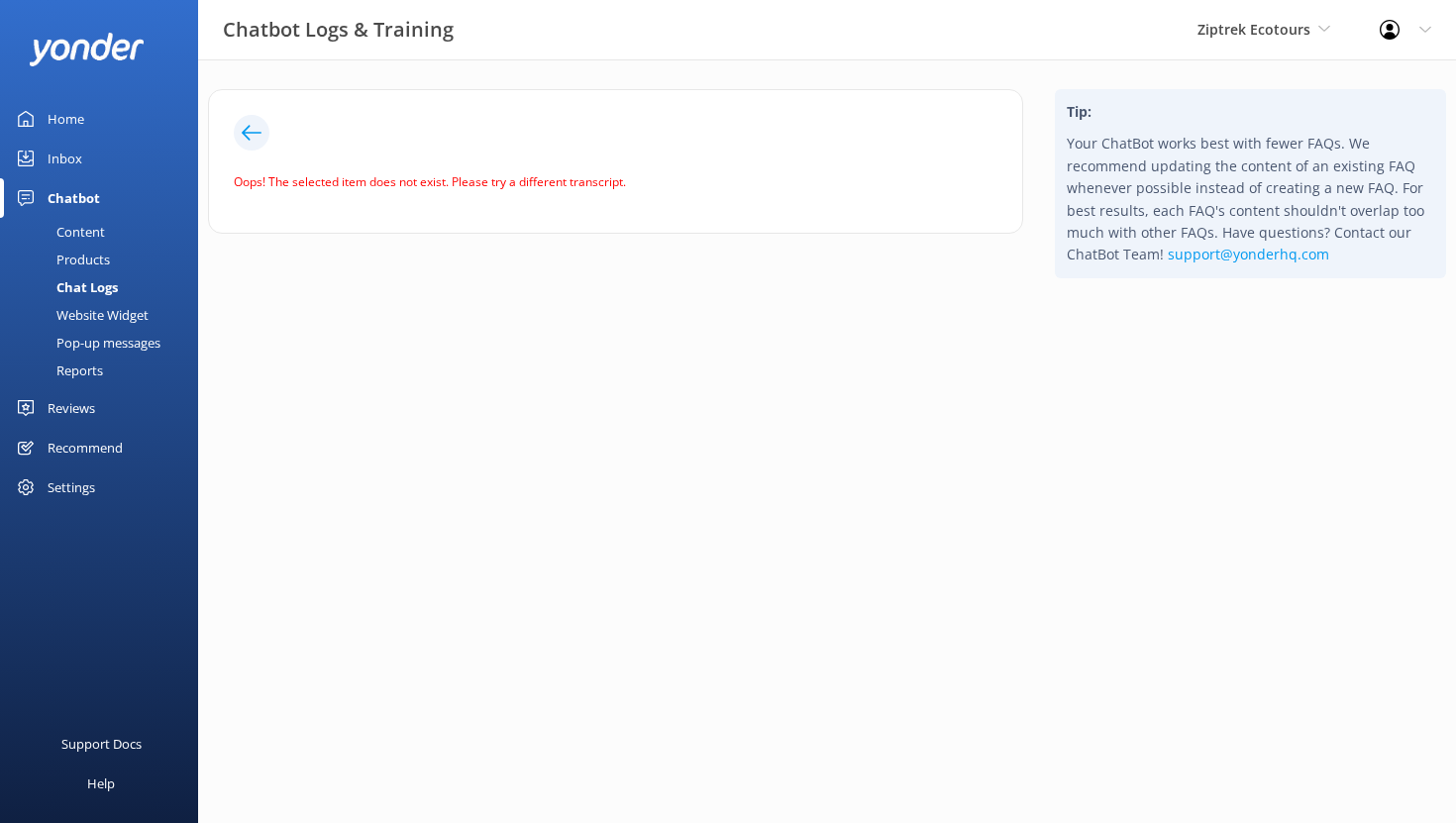 click 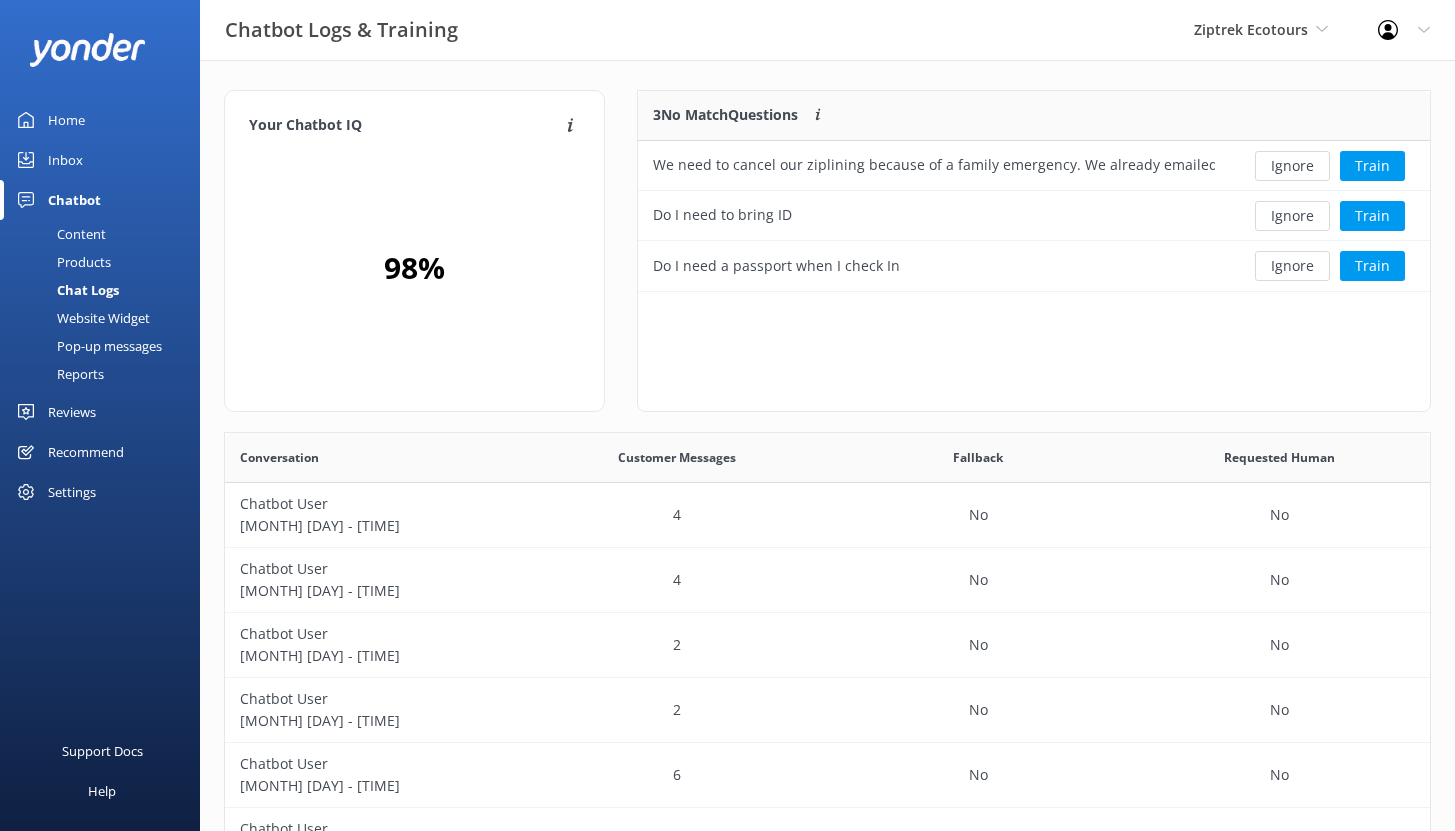 scroll, scrollTop: 16, scrollLeft: 16, axis: both 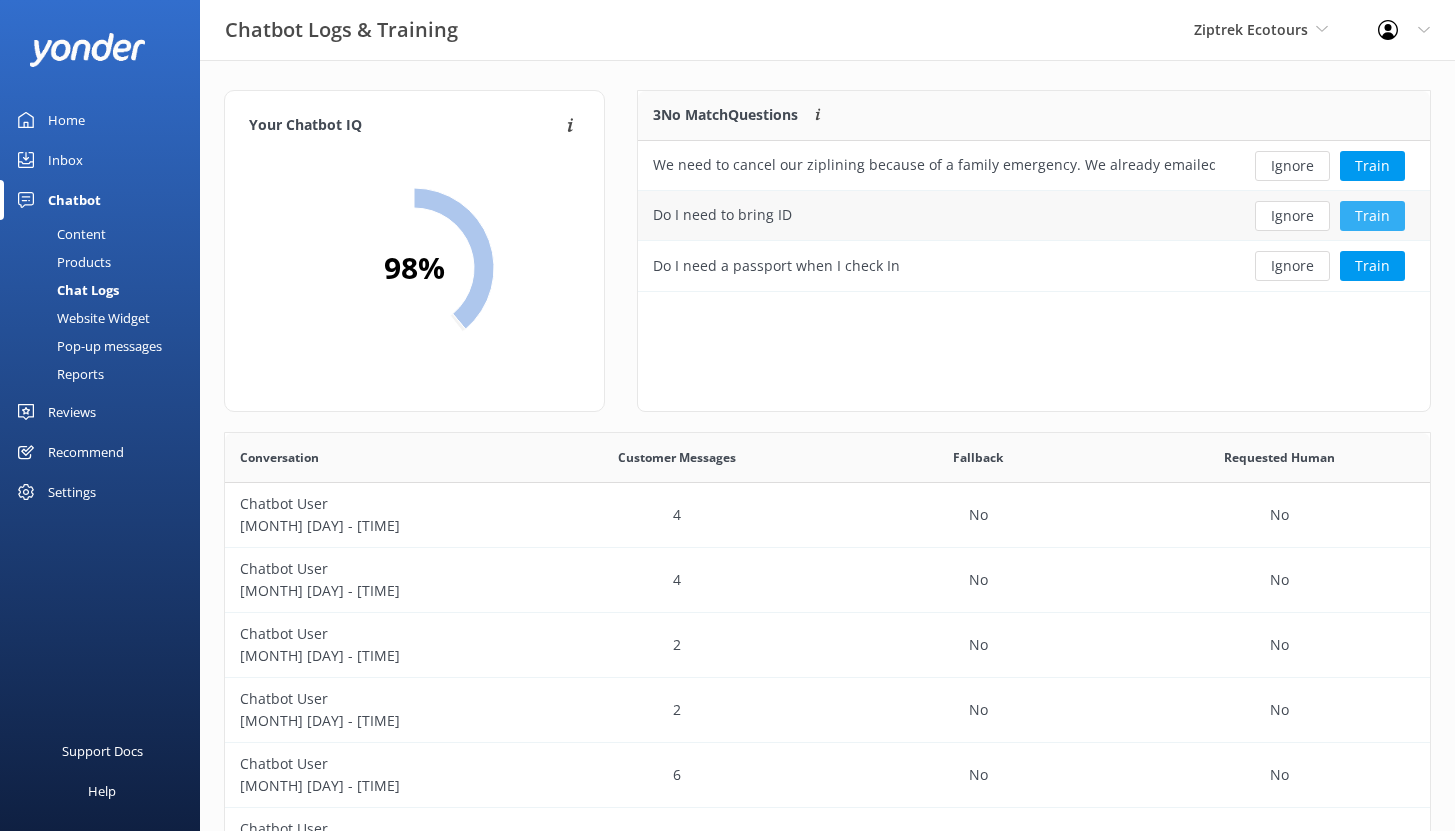 click on "Train" at bounding box center (1372, 216) 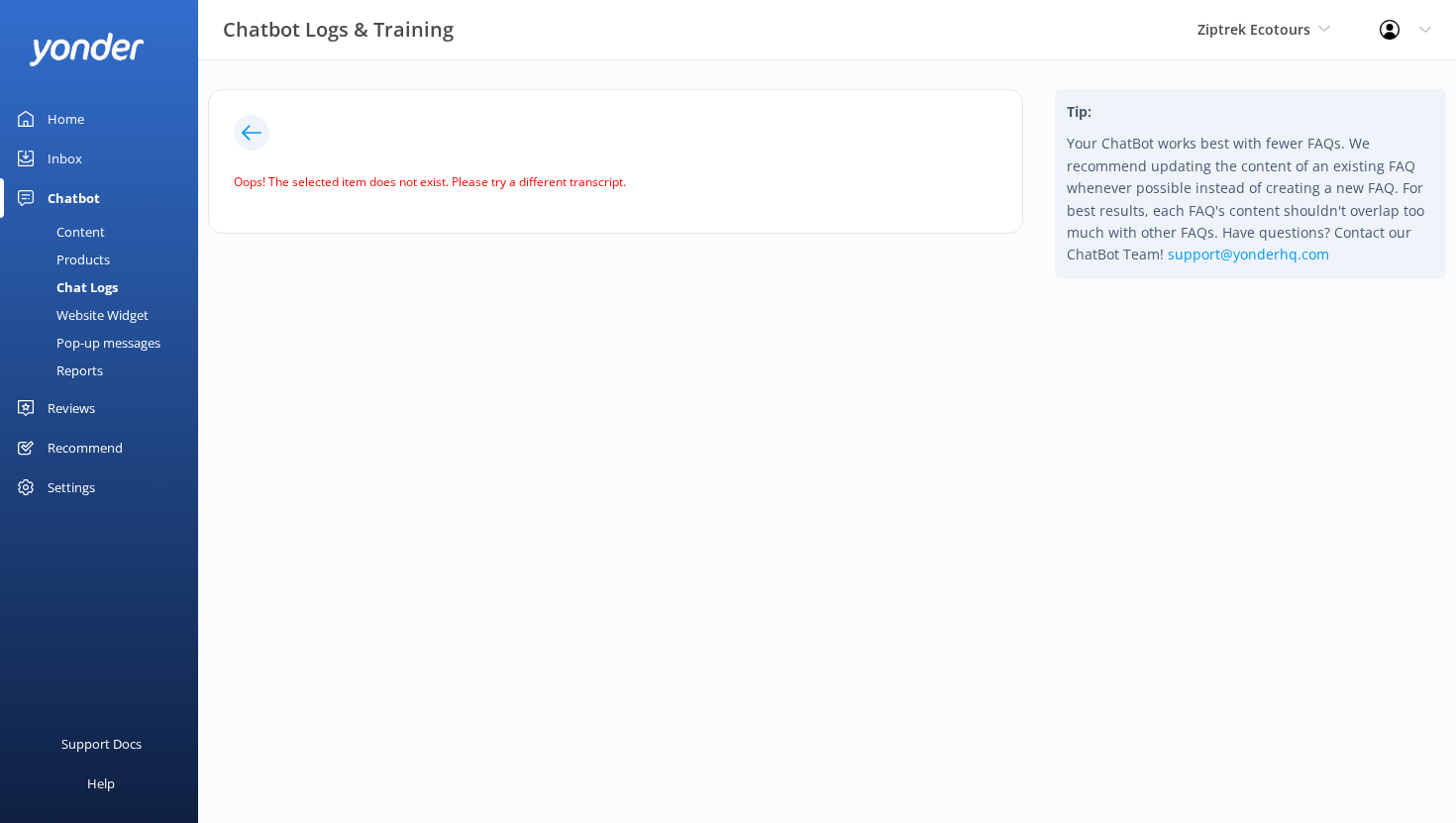 click 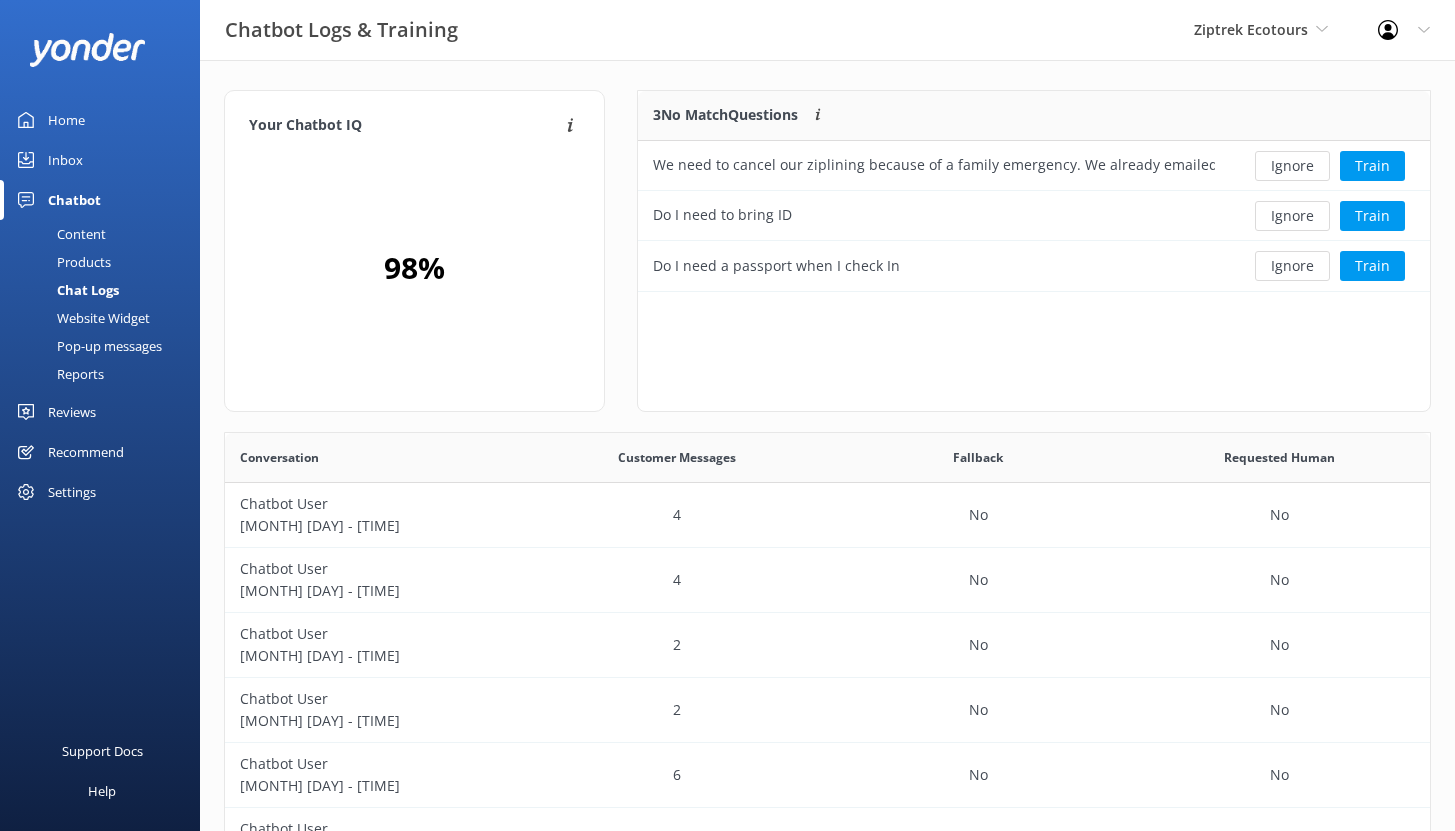 scroll, scrollTop: 16, scrollLeft: 16, axis: both 